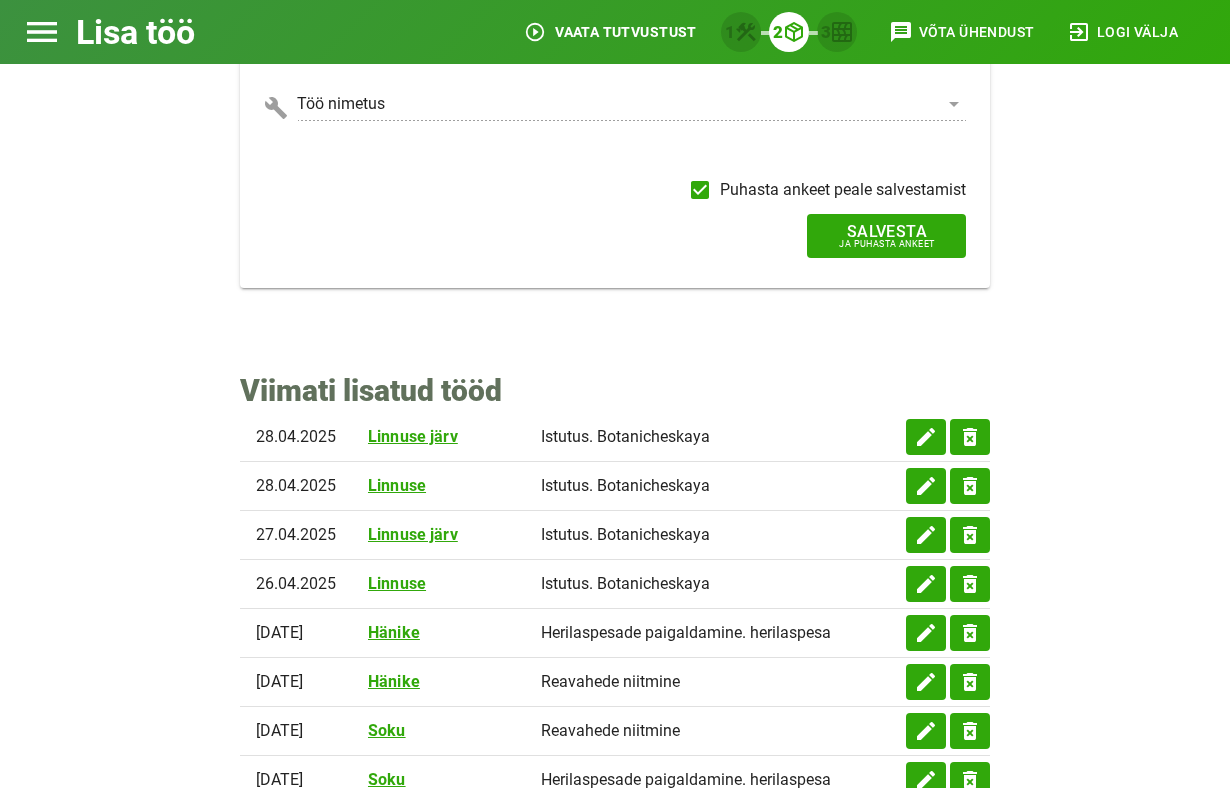 scroll, scrollTop: 655, scrollLeft: 0, axis: vertical 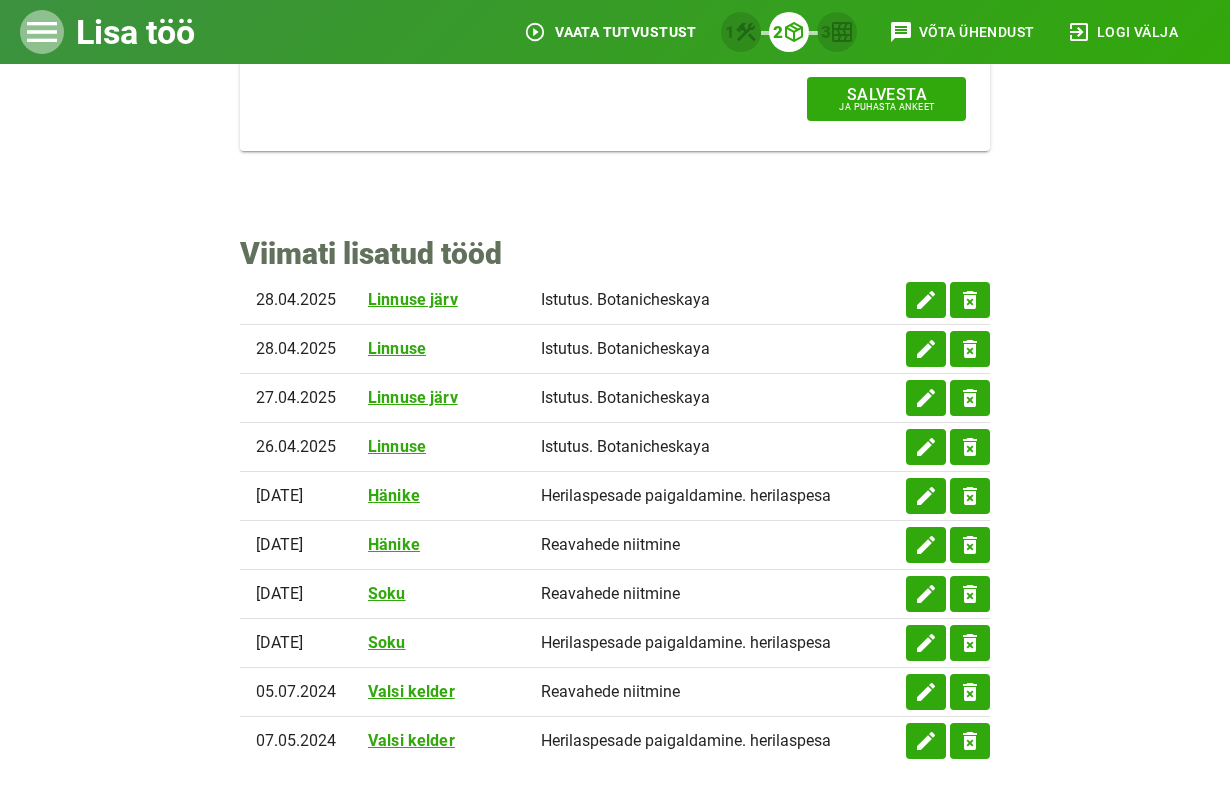 click on "menu" at bounding box center (42, 32) 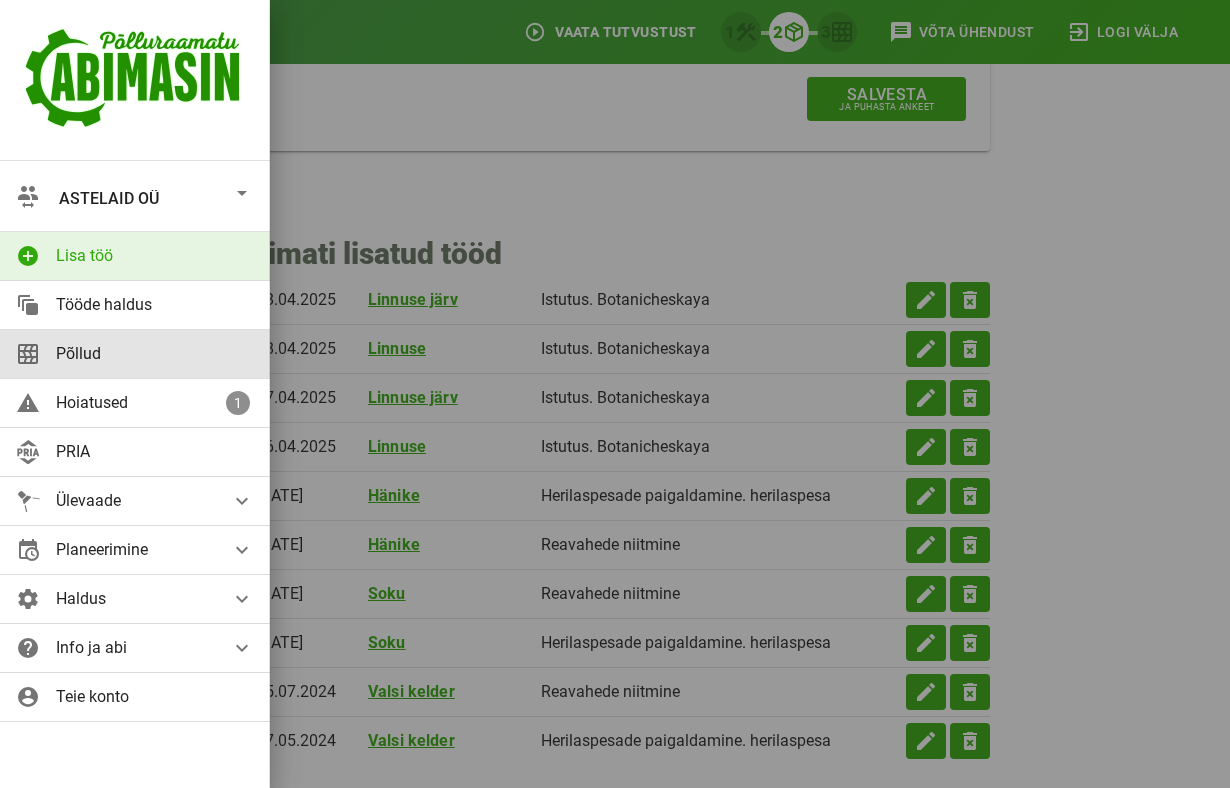 click on "Põllud" at bounding box center [155, 353] 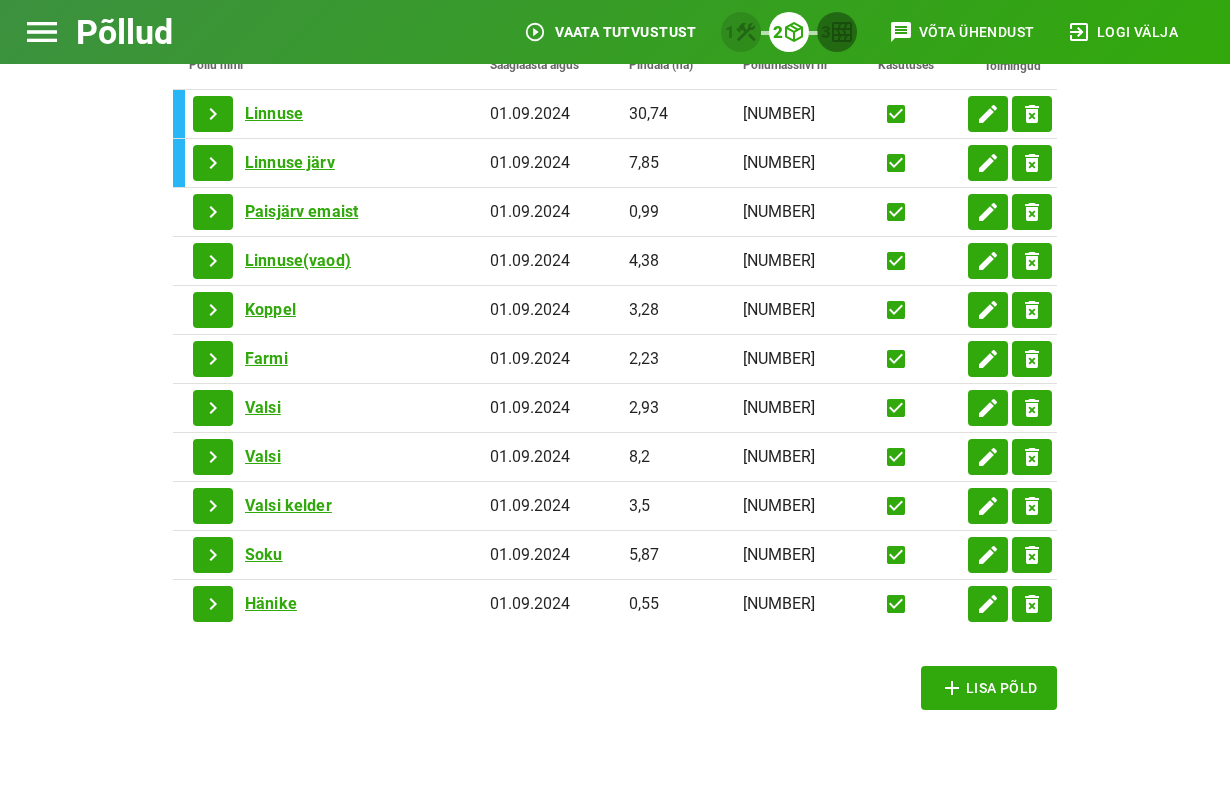 scroll, scrollTop: 390, scrollLeft: 0, axis: vertical 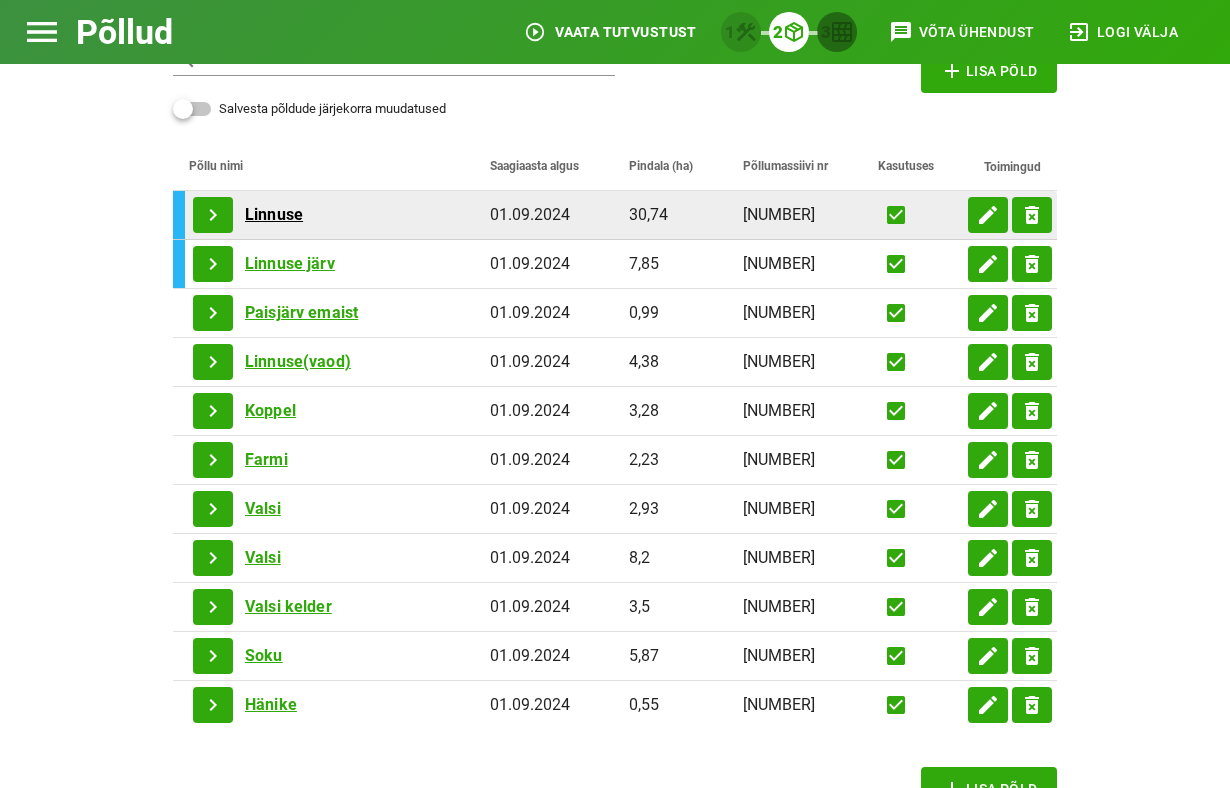 click on "Linnuse" at bounding box center [274, 215] 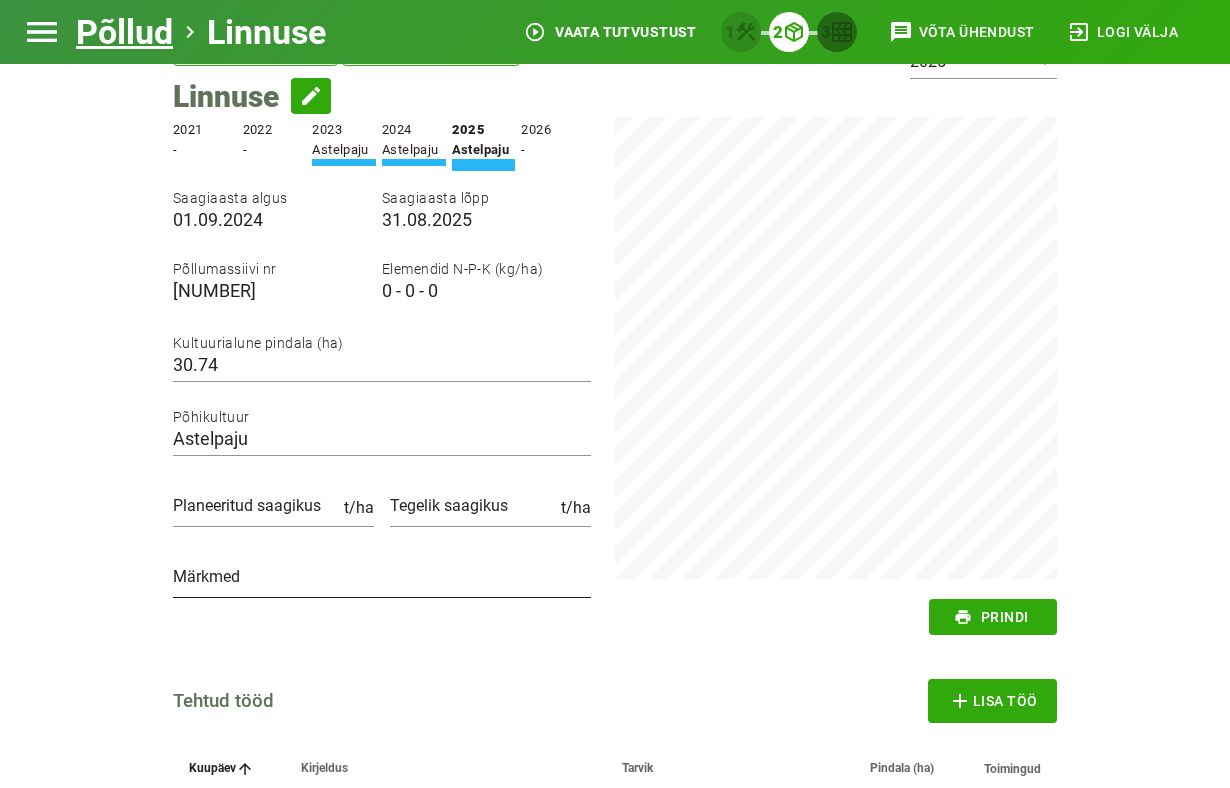 scroll, scrollTop: 0, scrollLeft: 0, axis: both 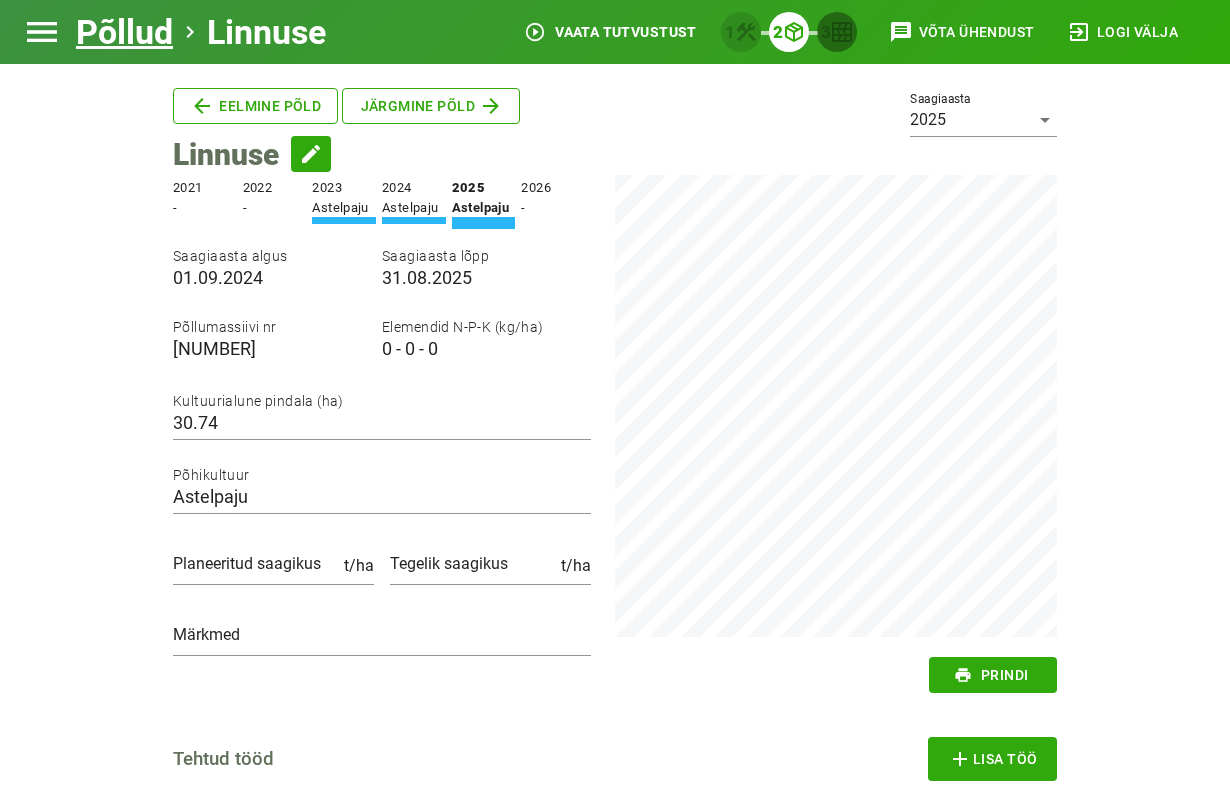 click on "Eelmine põld   Järgmine põld  Linnuse  edit Saagiaasta 2025 2021  -  2022  -  2023  Astelpaju  2024  Astelpaju  2025  Astelpaju  2026  -  Saagiaasta algus [DATE] Saagiaasta lõpp [DATE]Põllumassiivi nr [NUMBER] Elemendid N-P-K (kg/ha) 0 - 0 - 0 Kultuurialune pindala (ha) 30.74Põhikultuur Astelpaju Planeeritud saagikus t/ha Tegelik saagikus t/ha Märkmed print prindi Tehtud tööd add  Lisa töö  Kuupäev Kirjeldus Tarvik Pindala (ha) Toimingud [DATE] - [DATE] Pindmine freesimine    30,74 edit delete_forever [DATE] - [DATE] Istutus  Botanicheskaya (15 370 tk)  30,74 edit delete_forever [DATE] - [DATE] Istutus  Botanicheskaya (15 370 tk)  30,74 edit delete_forever [DATE] Istutus  Botanicheskaya (7900 tk)  30,74 edit delete_forever [DATE] Istutus  Botanicheskaya (3100 tk)  30,74 edit delete_forever add  Lisa töö  Tarvikute planeeritud kasutused Aeg Tarvik Kasutusnorm Ülekate % Kokku Toimingud  Hetkel ei ole lisatud veel ühtegi planeeritud kasutust.  pH" at bounding box center [-135, 80] 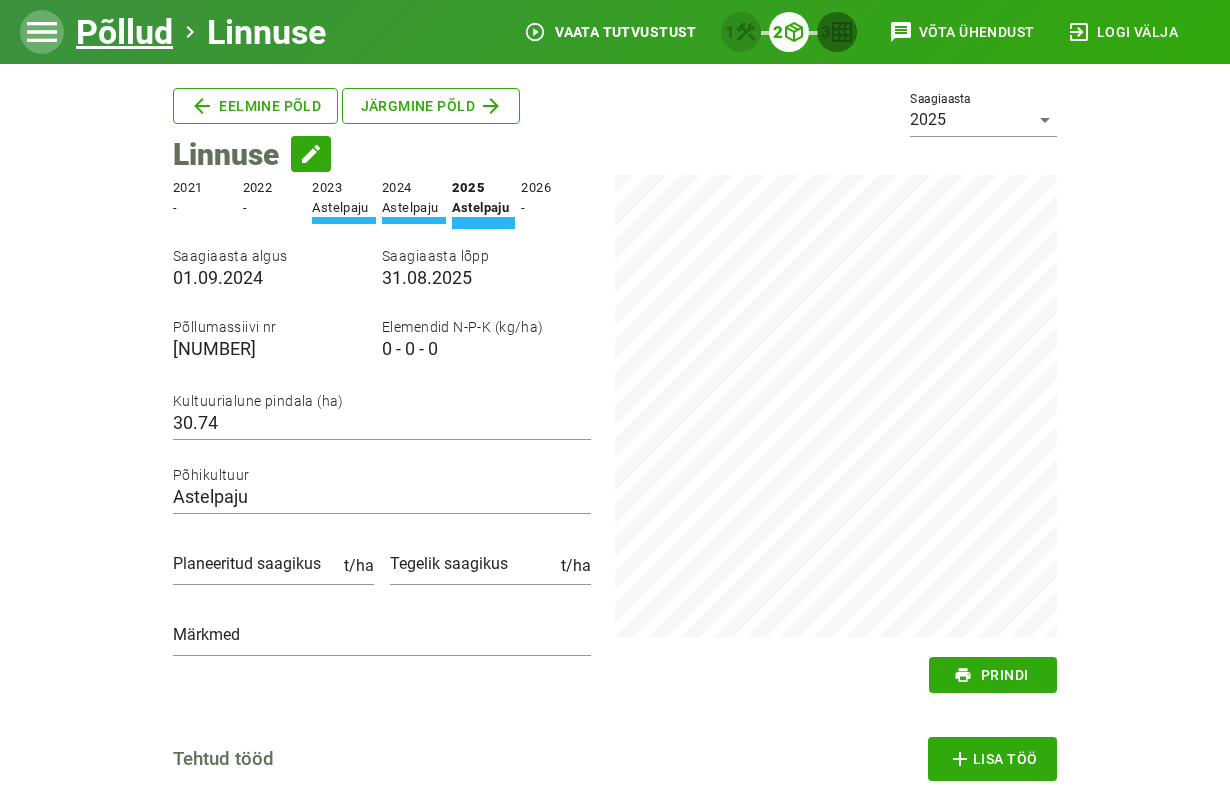 click on "menu" at bounding box center (42, 32) 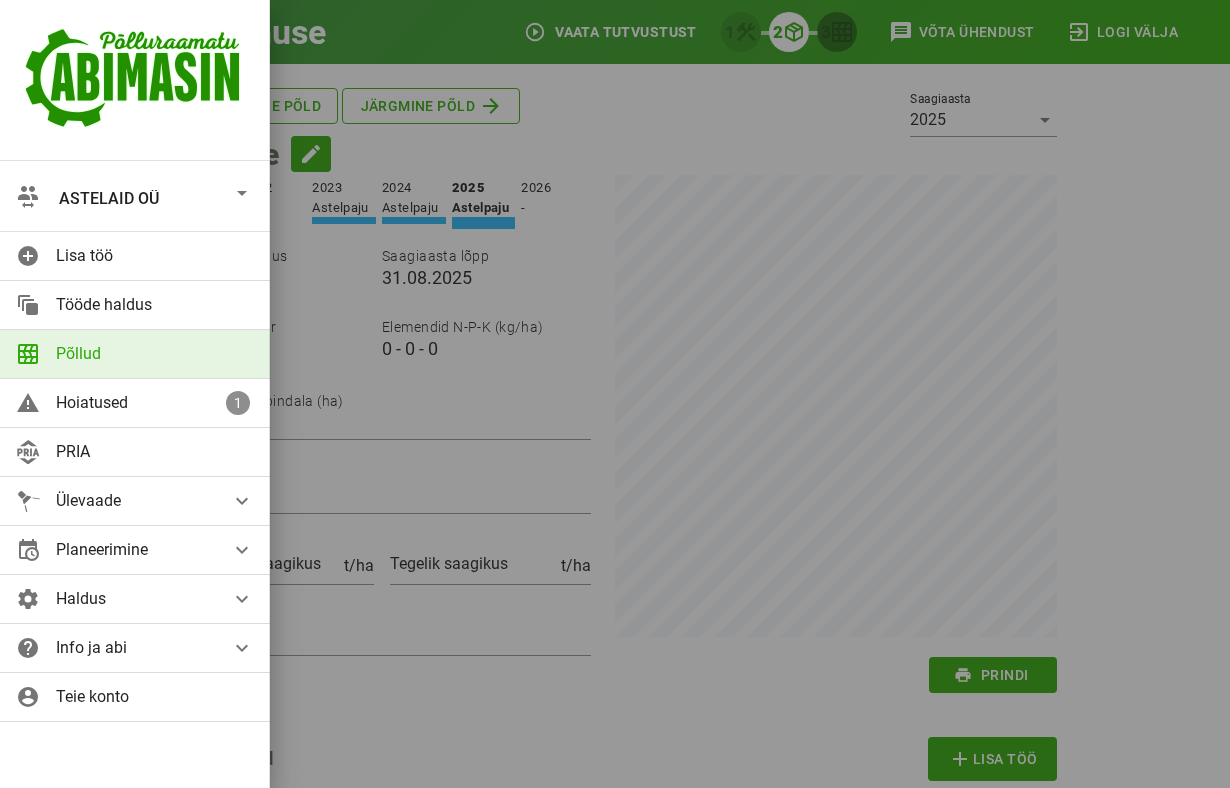click at bounding box center [615, 394] 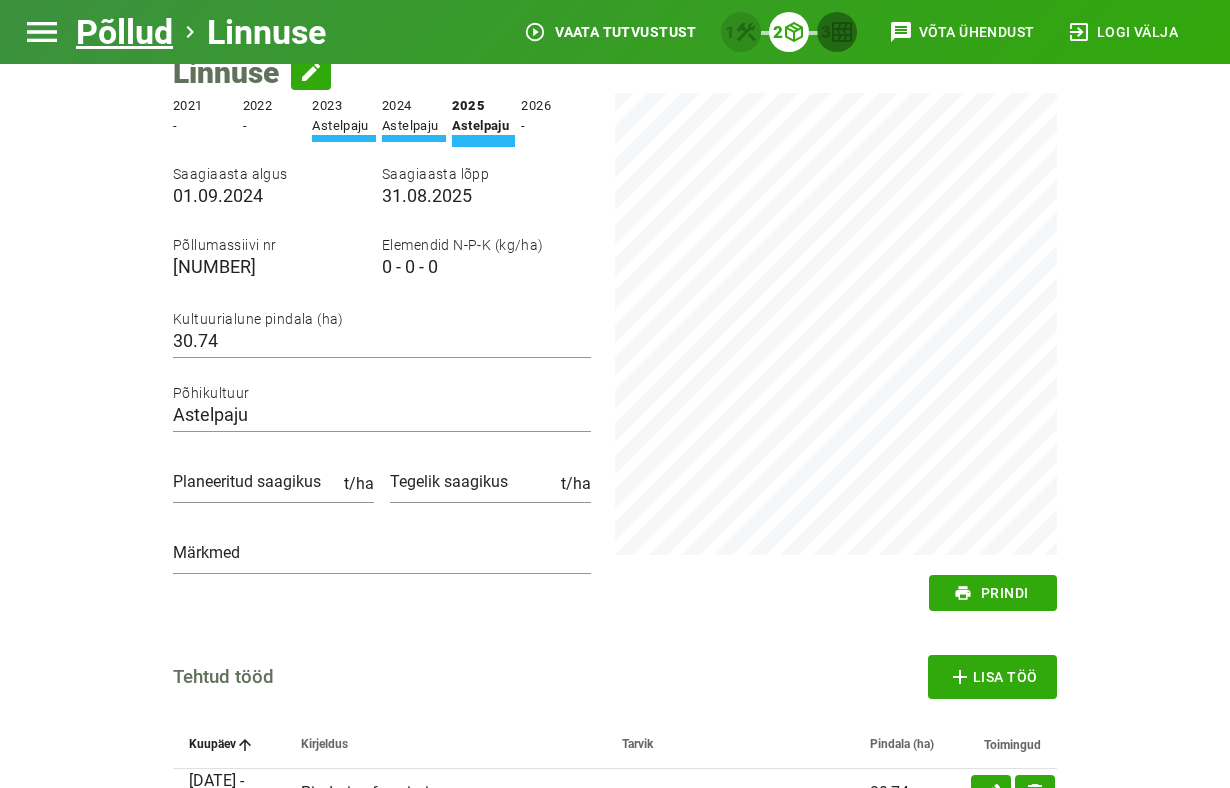 scroll, scrollTop: 0, scrollLeft: 0, axis: both 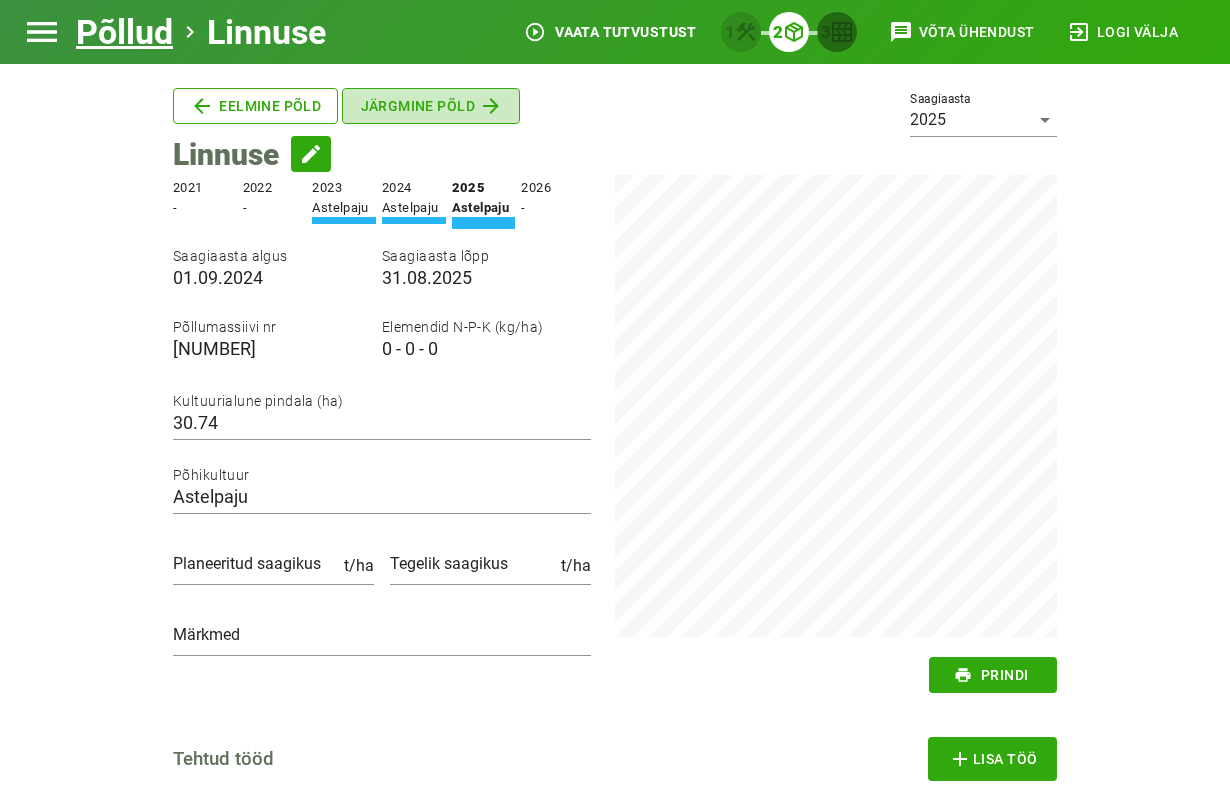 click at bounding box center [491, 106] 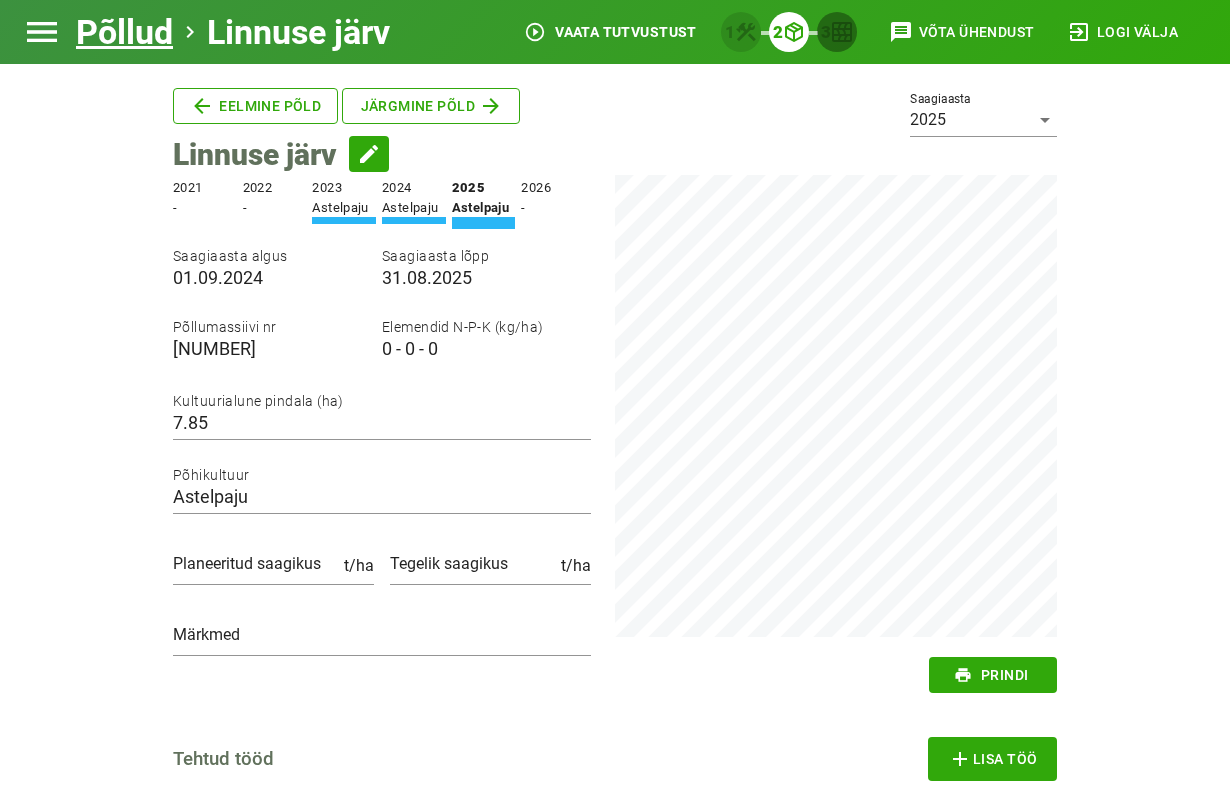click on "Eelmine põld   Järgmine põld  Linnuse järv  edit Saagiaasta 2025 2021  -  2022  -  2023  Astelpaju  2024  Astelpaju  2025  Astelpaju  2026  -  Saagiaasta algus [DATE] Saagiaasta lõpp [DATE]Põllumassiivi nr [NUMBER] Elemendid N-P-K (kg/ha) 0 - 0 - 0 Kultuurialune pindala (ha) 7.85Põhikultuur Astelpaju Planeeritud saagikus t/ha Tegelik saagikus t/ha Märkmed print prindi Tehtud tööd add  Lisa töö  Kuupäev Kirjeldus Tarvik Pindala (ha) Toimingud [DATE] - [DATE] Pindmine freesimine    7,85 edit delete_forever [DATE] - [DATE] Istutus  Botanicheskaya (3925 tk)  7,85 edit delete_forever [DATE] - [DATE] Istutus  Botanicheskaya (3925 tk)  7,85 edit delete_forever [DATE] Istutus  Botanicheskaya (3000 tk)  7,85 edit delete_forever [DATE] Istutus  Botanicheskaya (2000 tk)  7,85 edit delete_forever add  Lisa töö  Tarvikute planeeritud kasutused Aeg Tarvik Kasutusnorm Ülekate % Kokku Toimingud  Hetkel ei ole lisatud veel ühtegi planeeritud kasutust.  add pH" at bounding box center (615, 919) 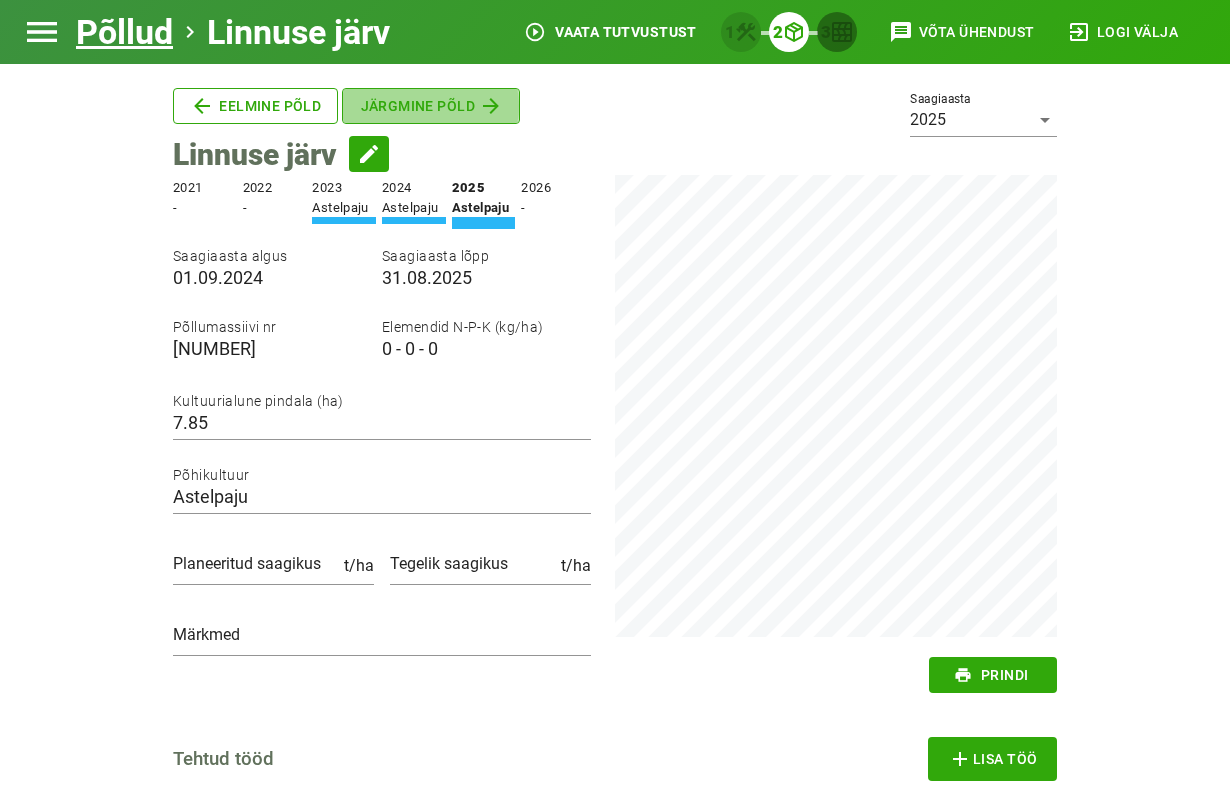 click on "Järgmine põld" at bounding box center [255, 106] 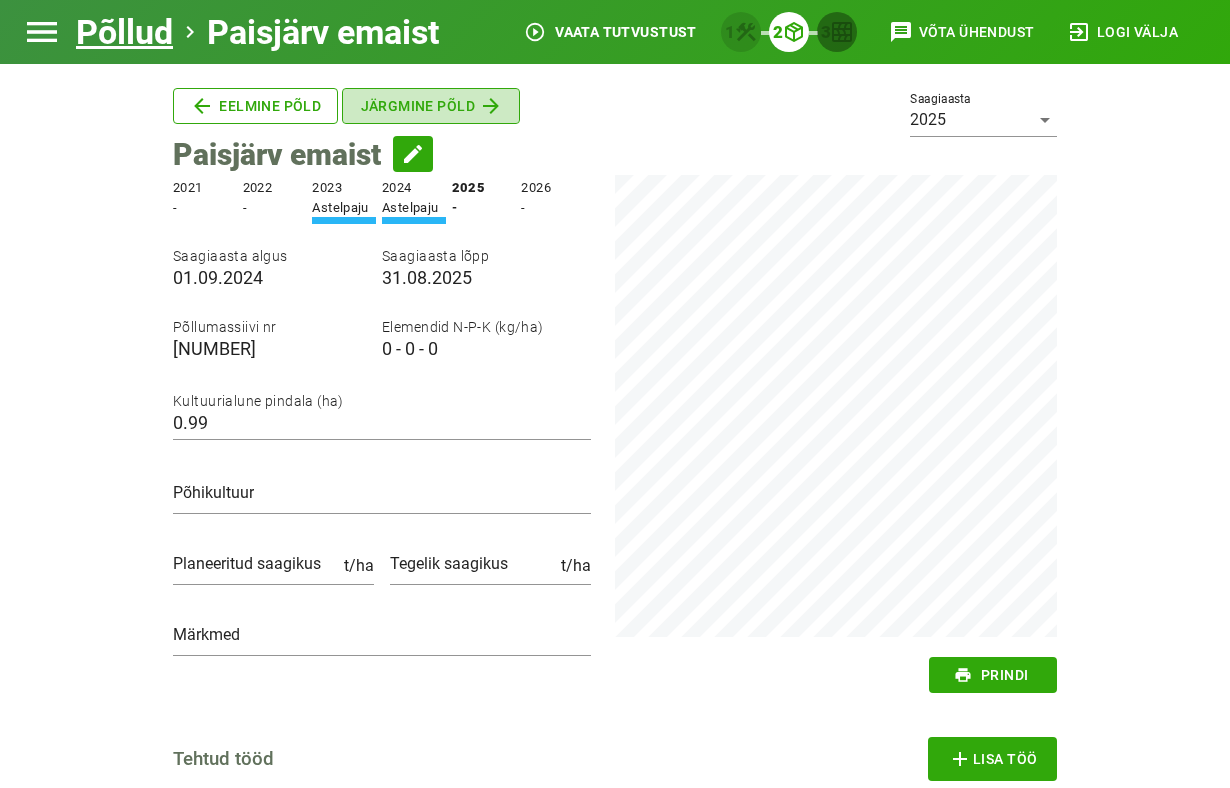 click on "Järgmine põld" at bounding box center [255, 106] 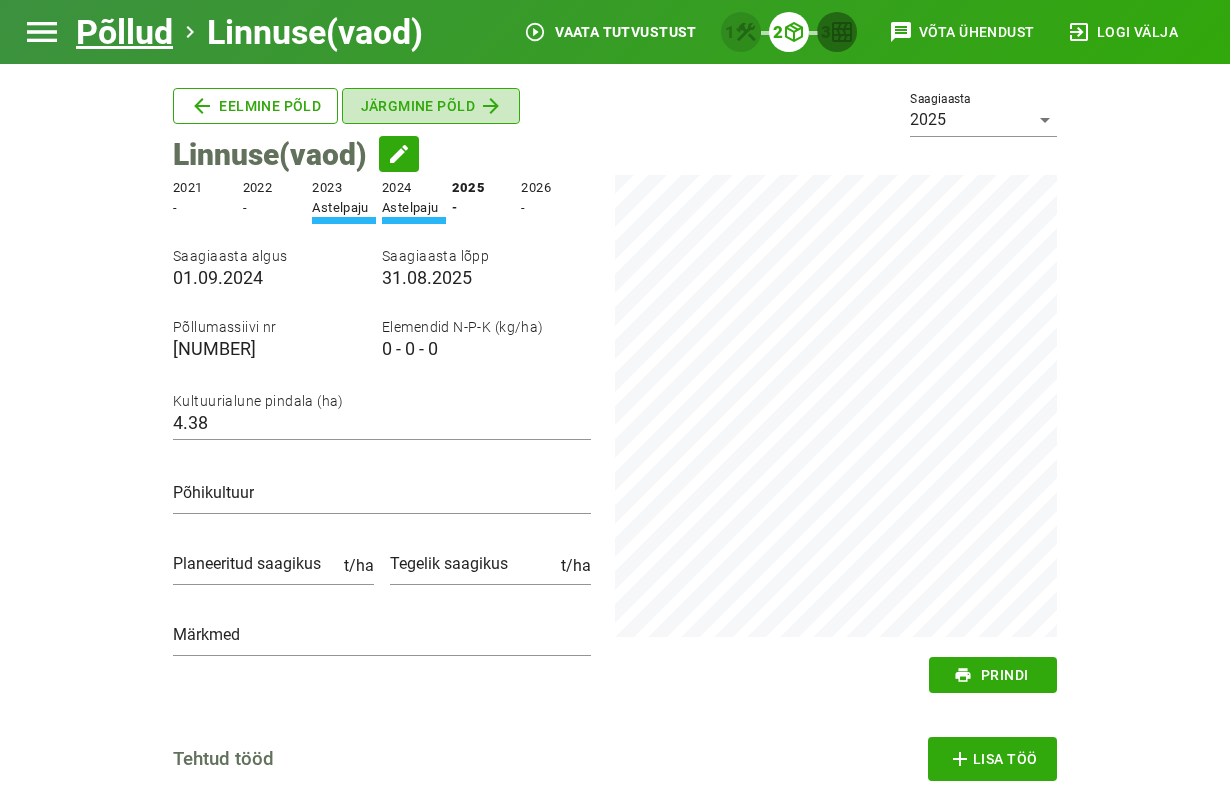 click on "Järgmine põld" at bounding box center (255, 106) 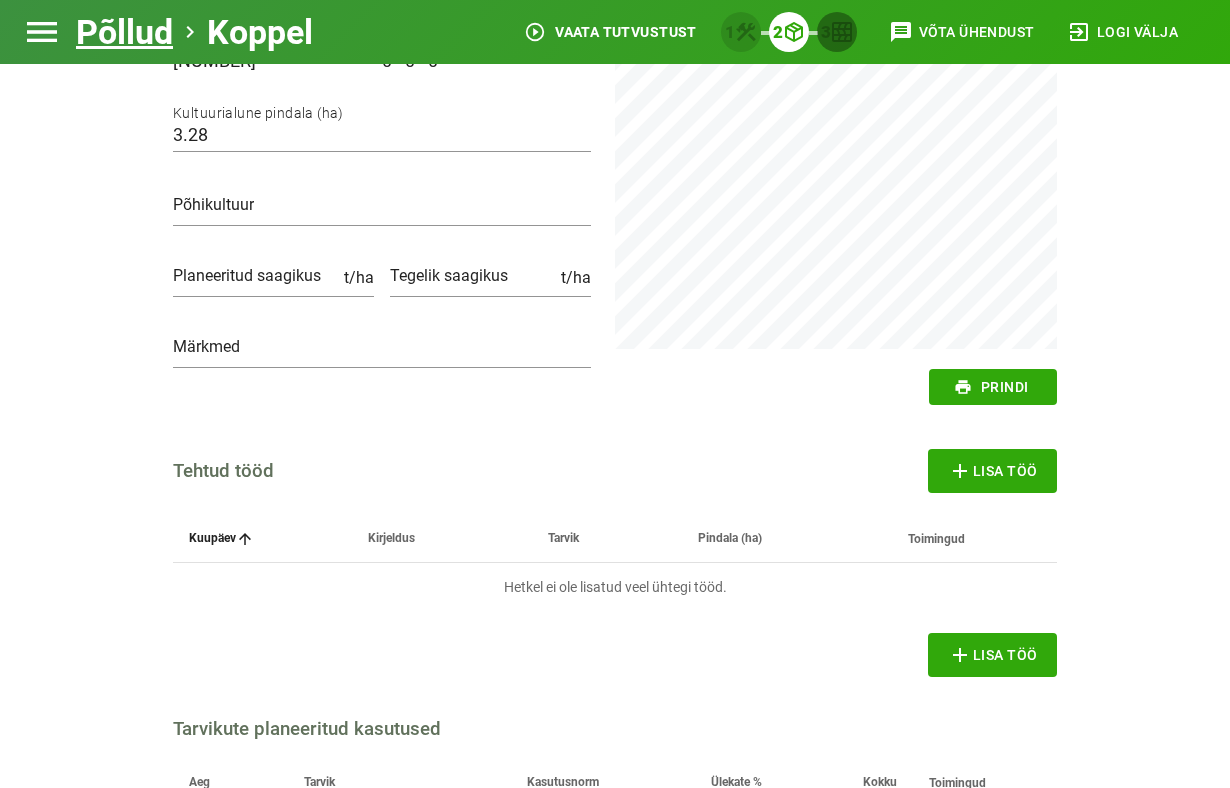 scroll, scrollTop: 0, scrollLeft: 0, axis: both 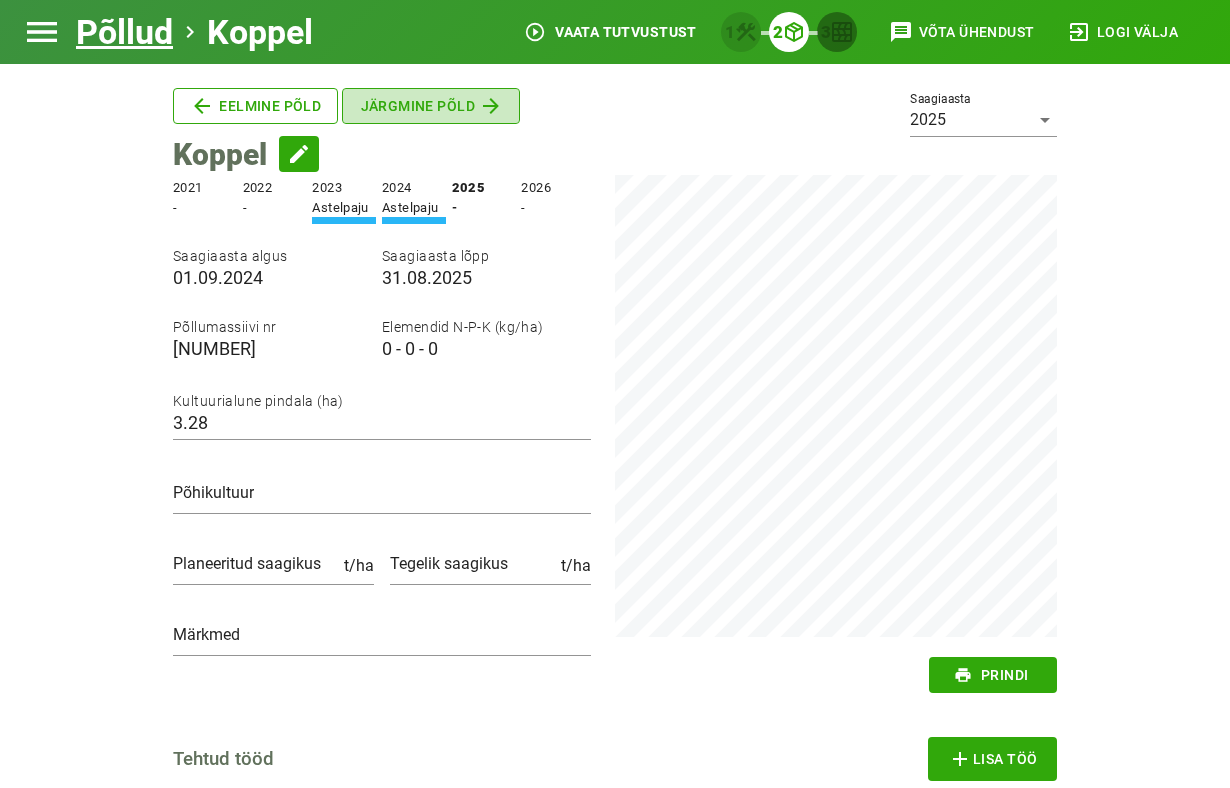 click on "Järgmine põld" at bounding box center [255, 106] 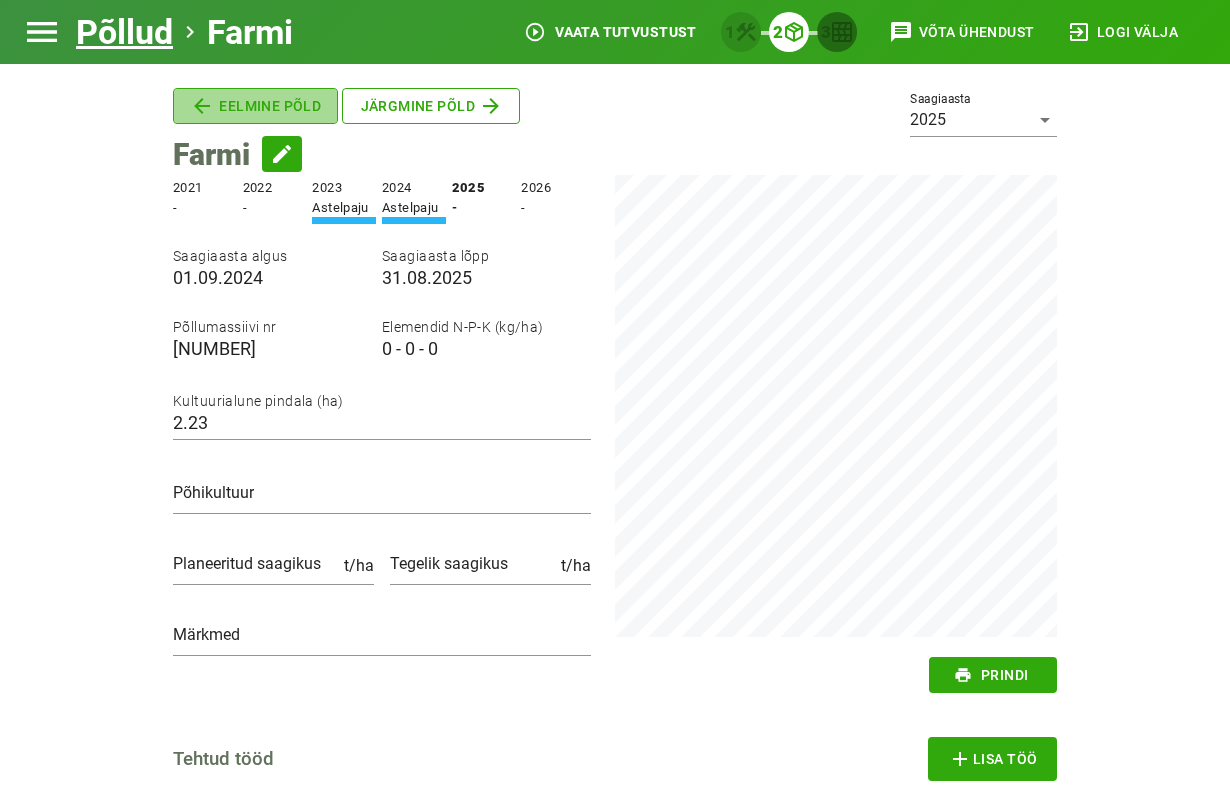 click on "Eelmine põld" at bounding box center (255, 106) 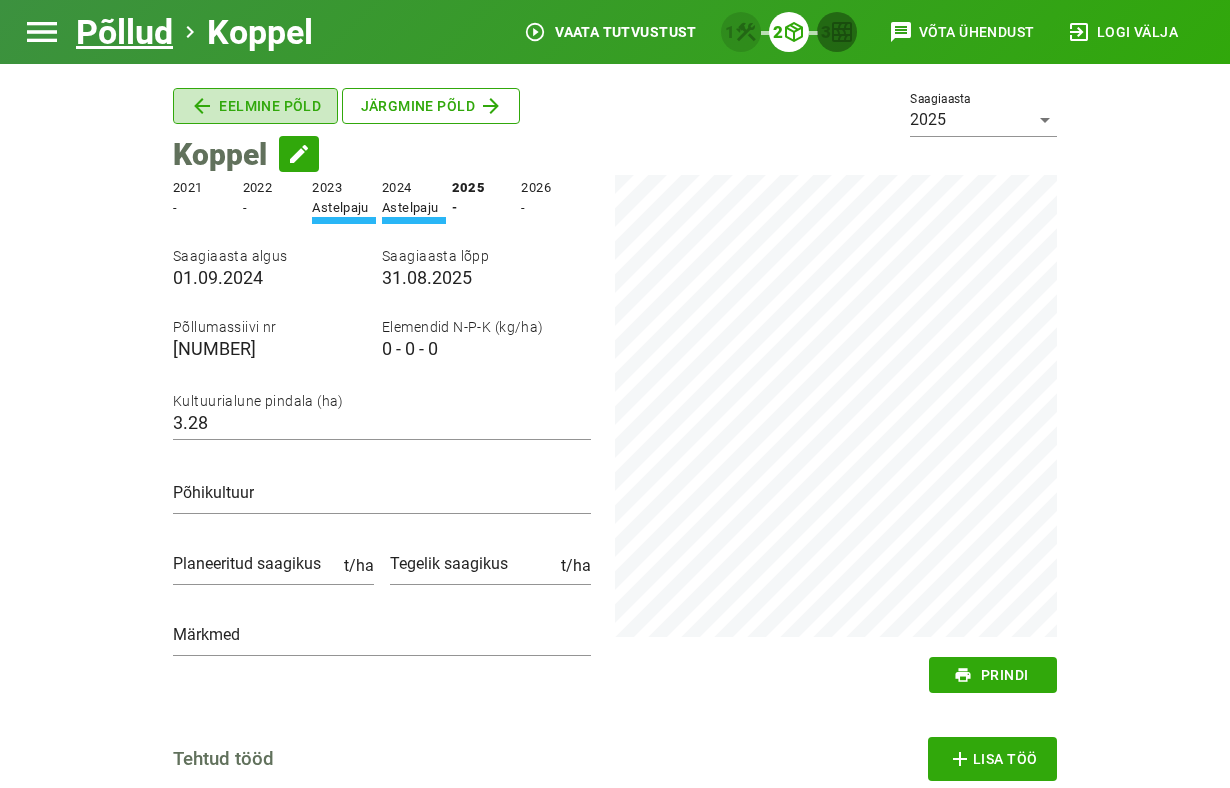 click on "Eelmine põld" at bounding box center (255, 106) 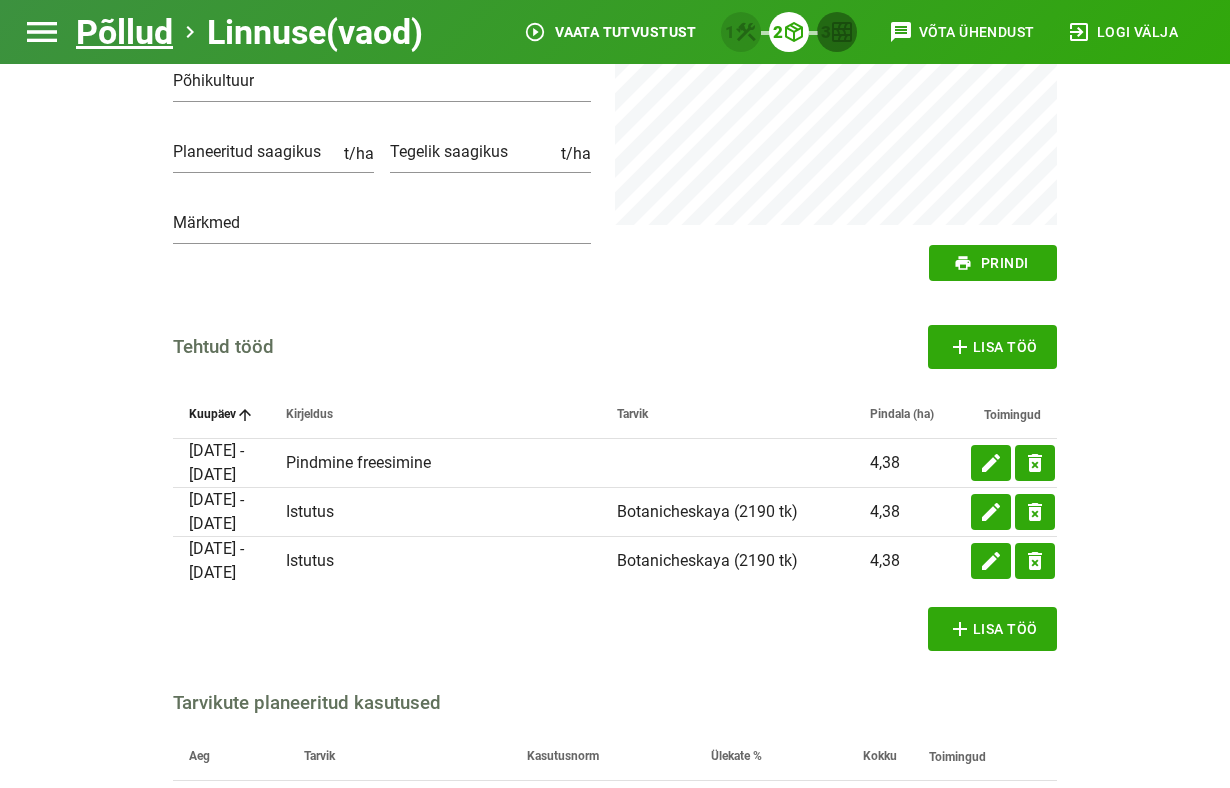 scroll, scrollTop: 0, scrollLeft: 0, axis: both 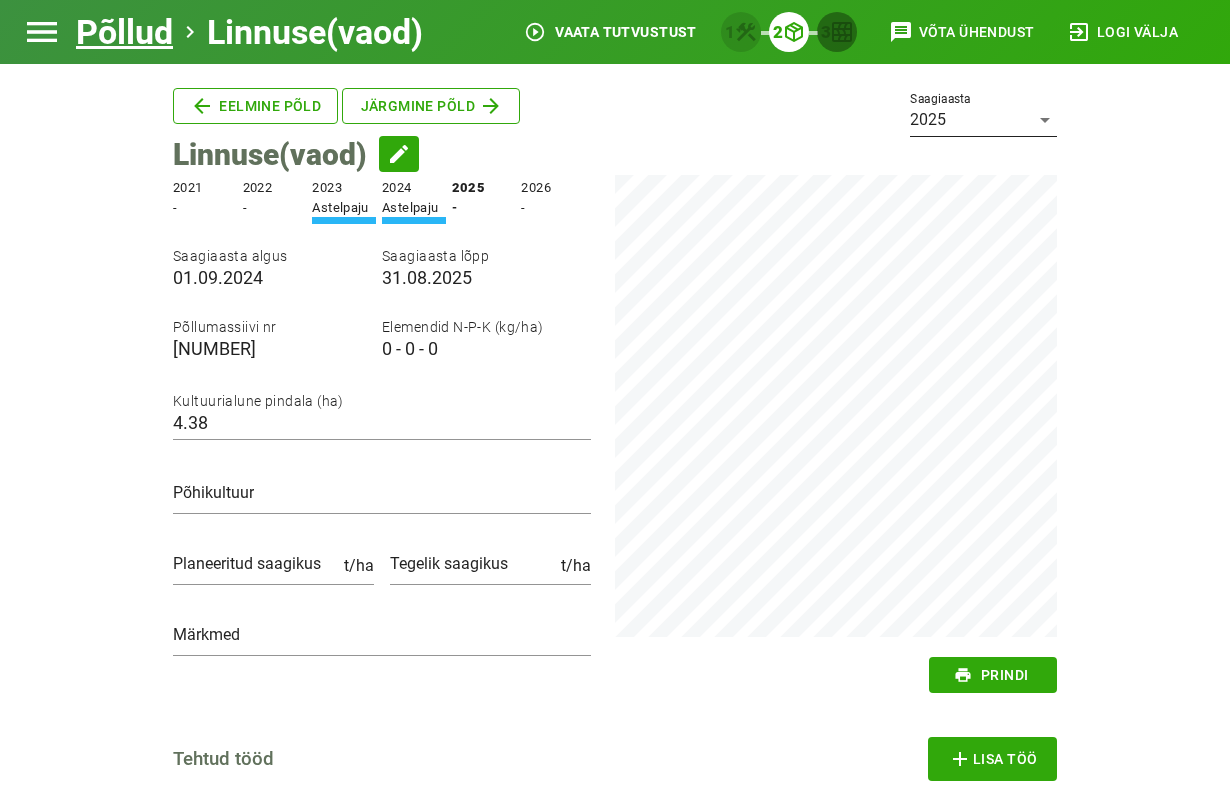 click on "2025" at bounding box center [969, 120] 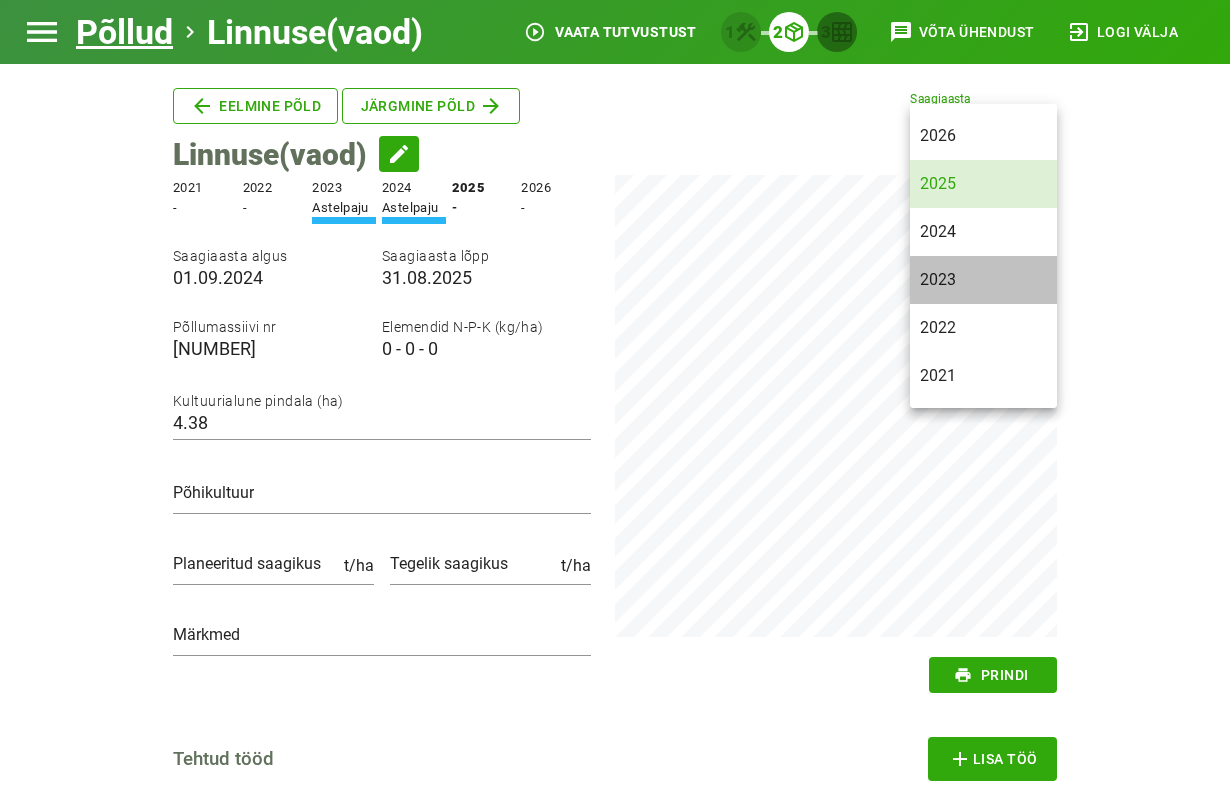 click on "2023" at bounding box center [983, 279] 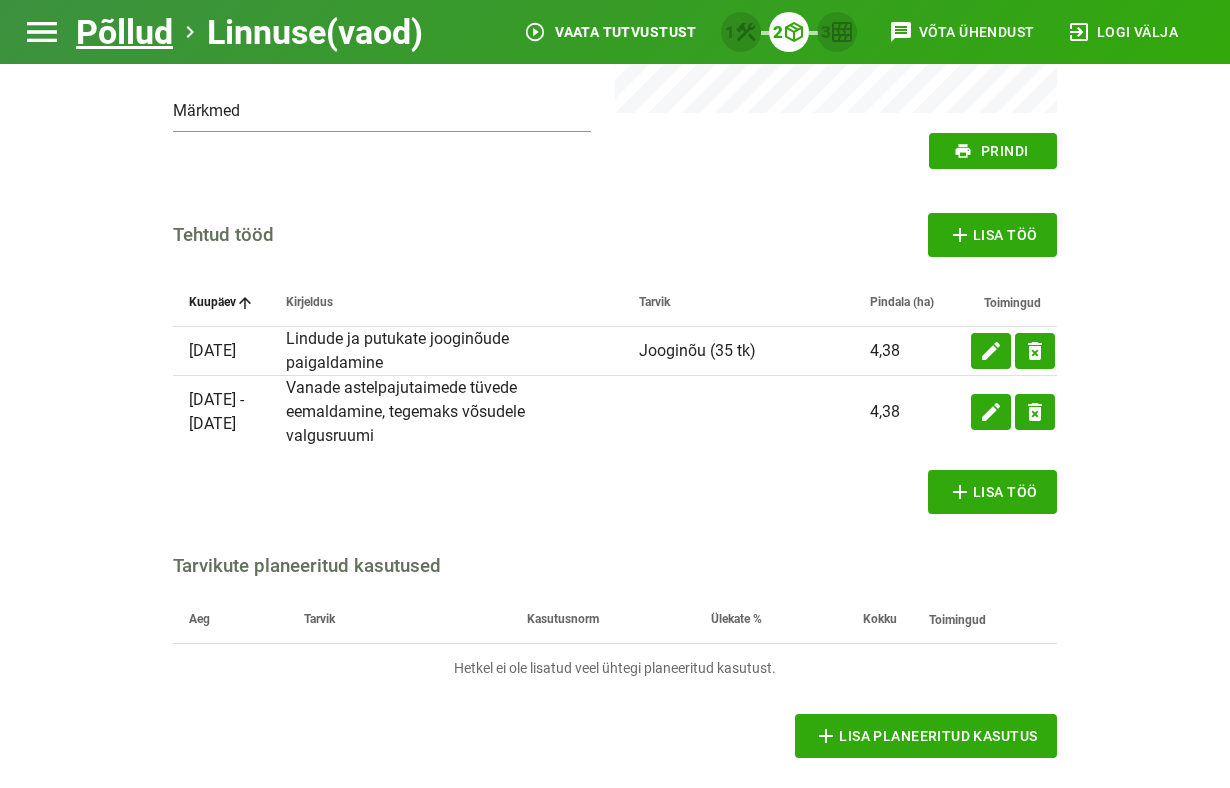 scroll, scrollTop: 525, scrollLeft: 0, axis: vertical 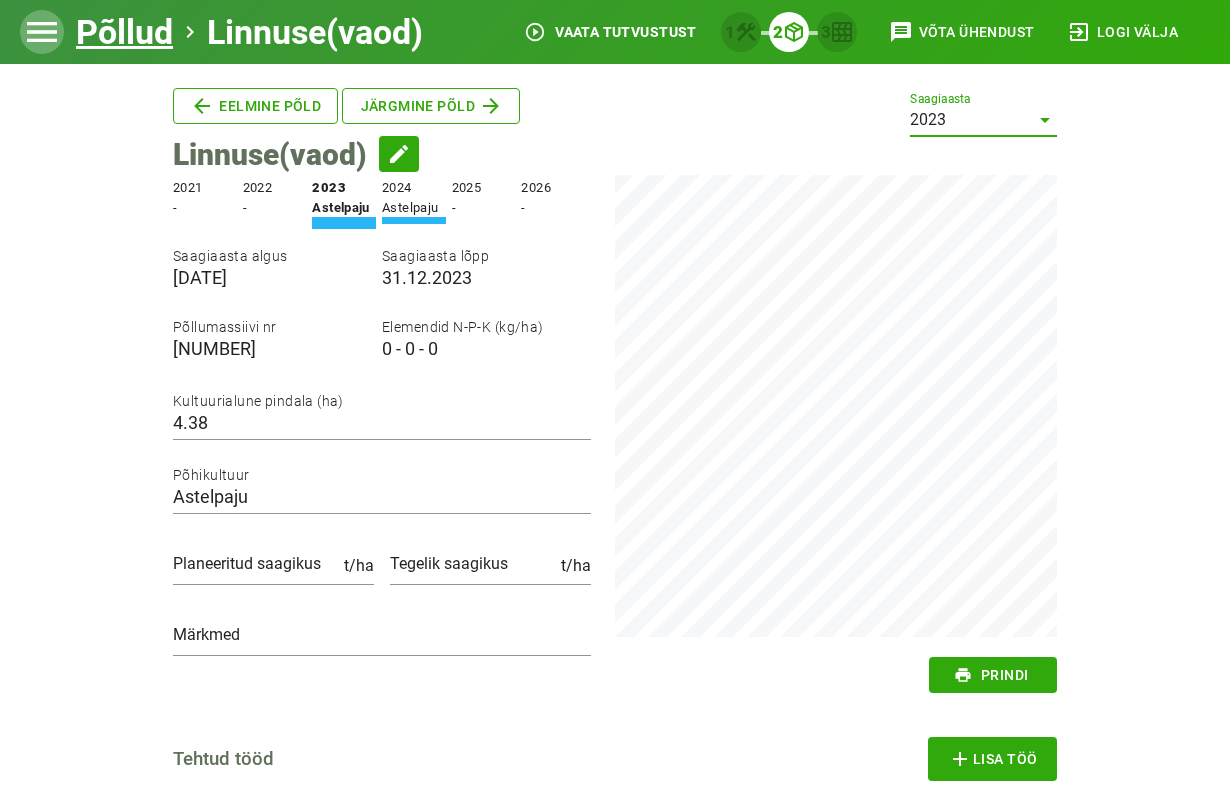 click on "menu" at bounding box center (42, 32) 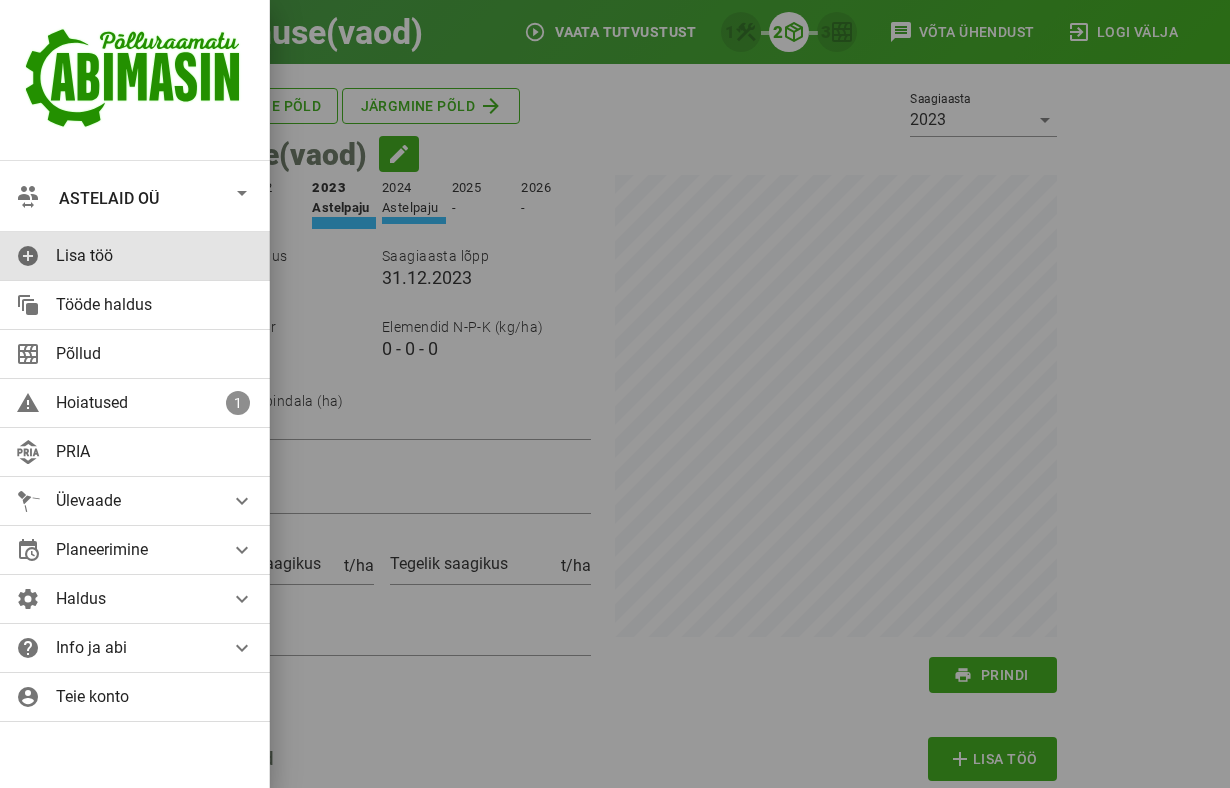 click on "Lisa töö" at bounding box center (155, 255) 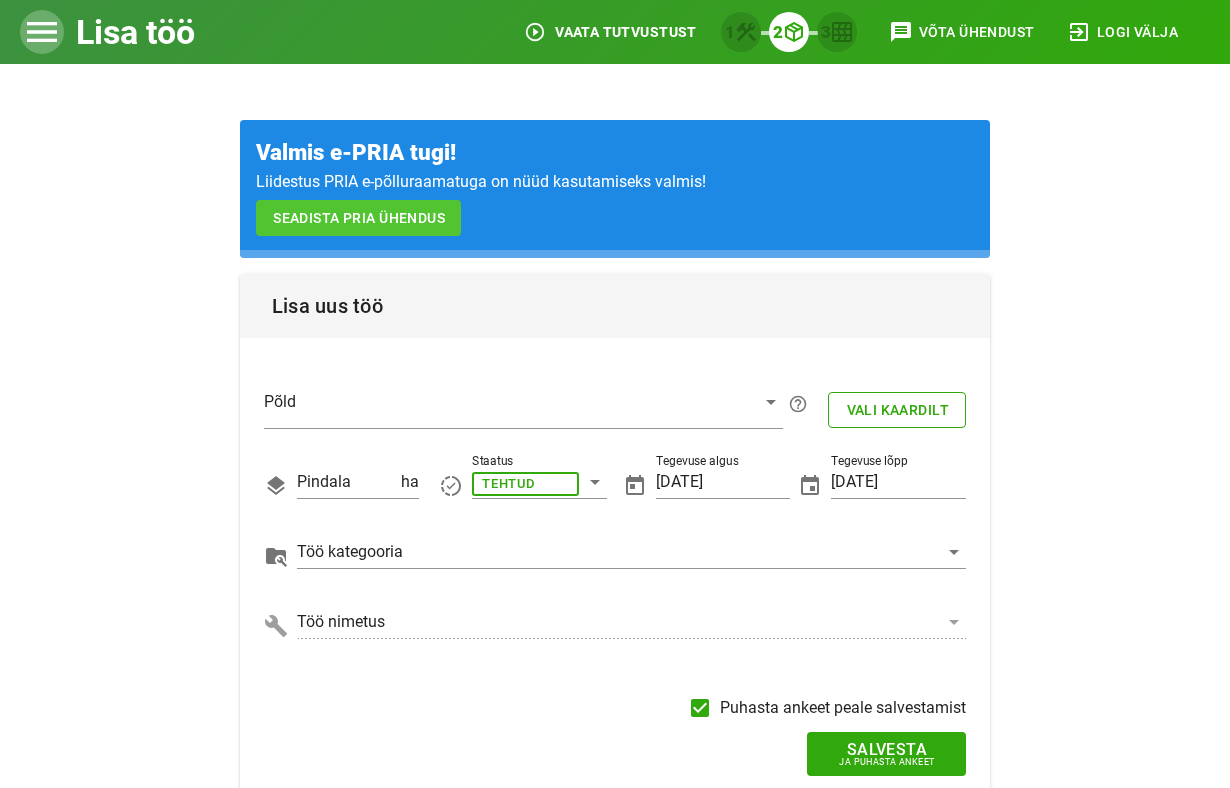click on "menu" at bounding box center (42, 32) 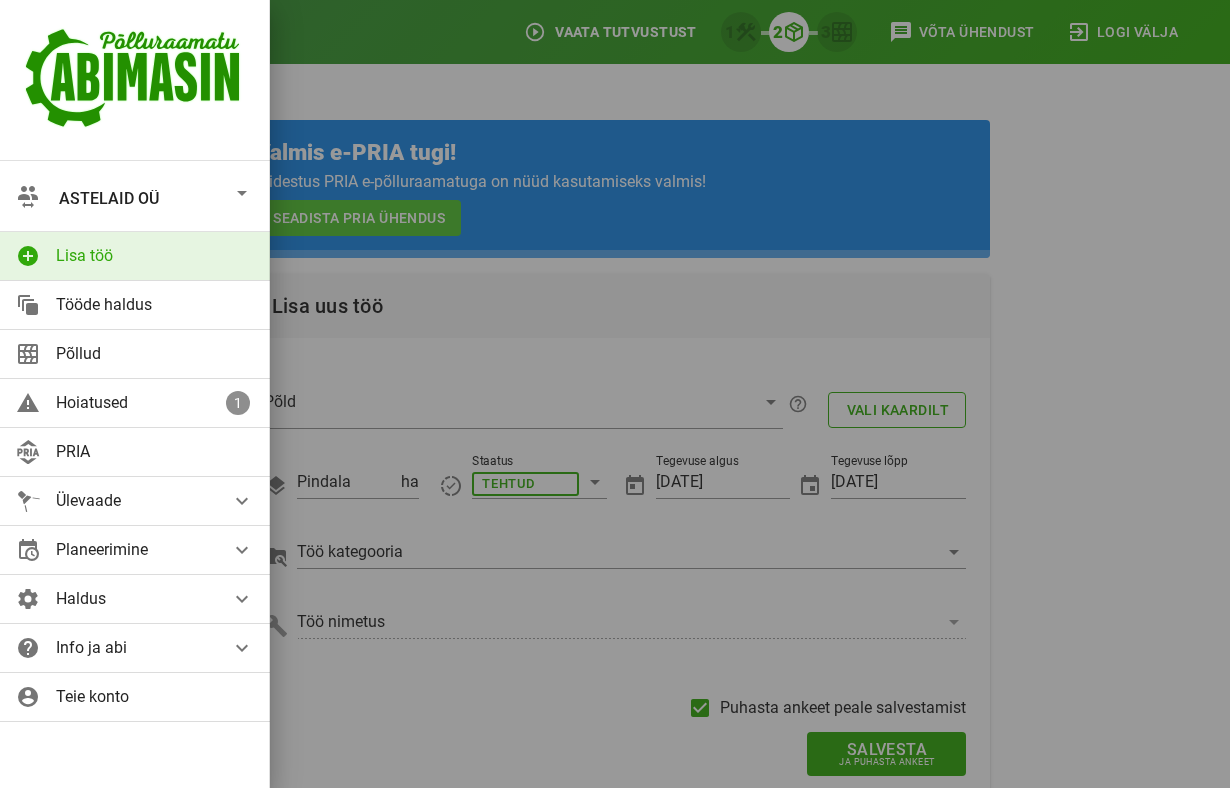 click on "Astelaid OÜ" at bounding box center [109, 199] 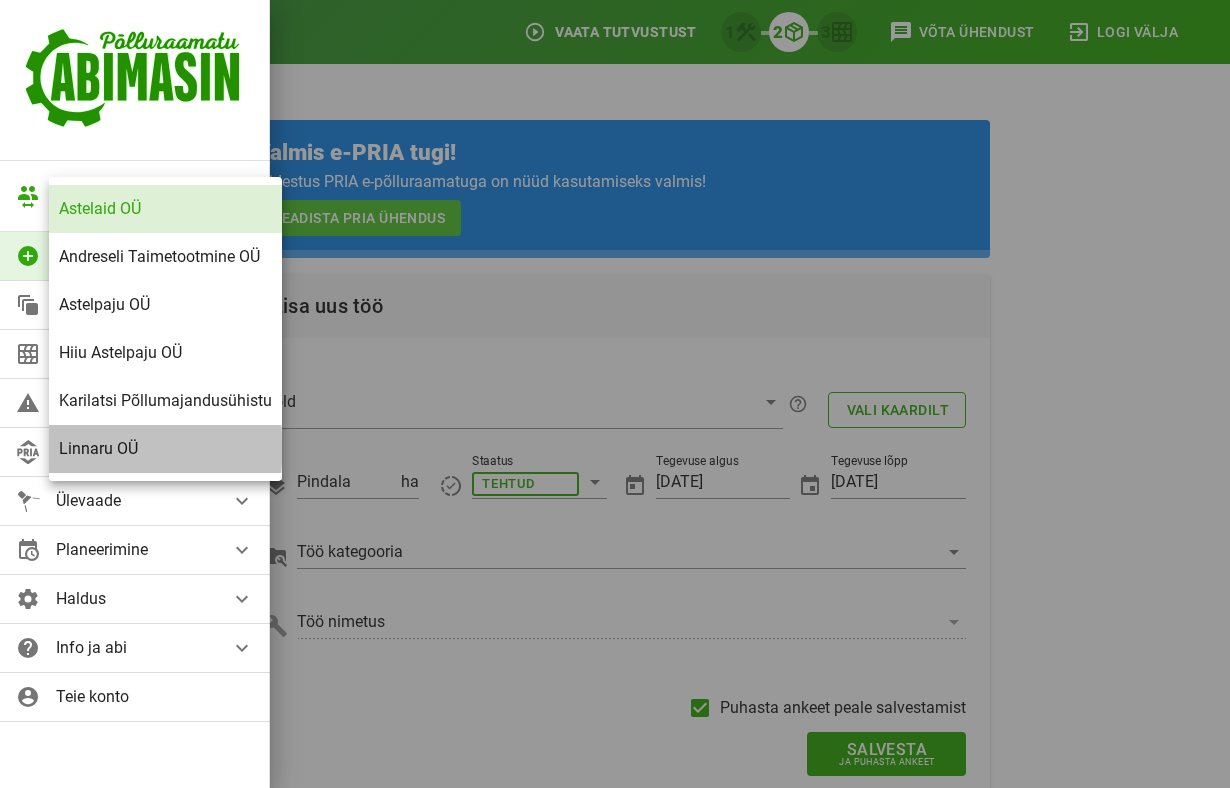 click on "Linnaru OÜ" at bounding box center [165, 448] 